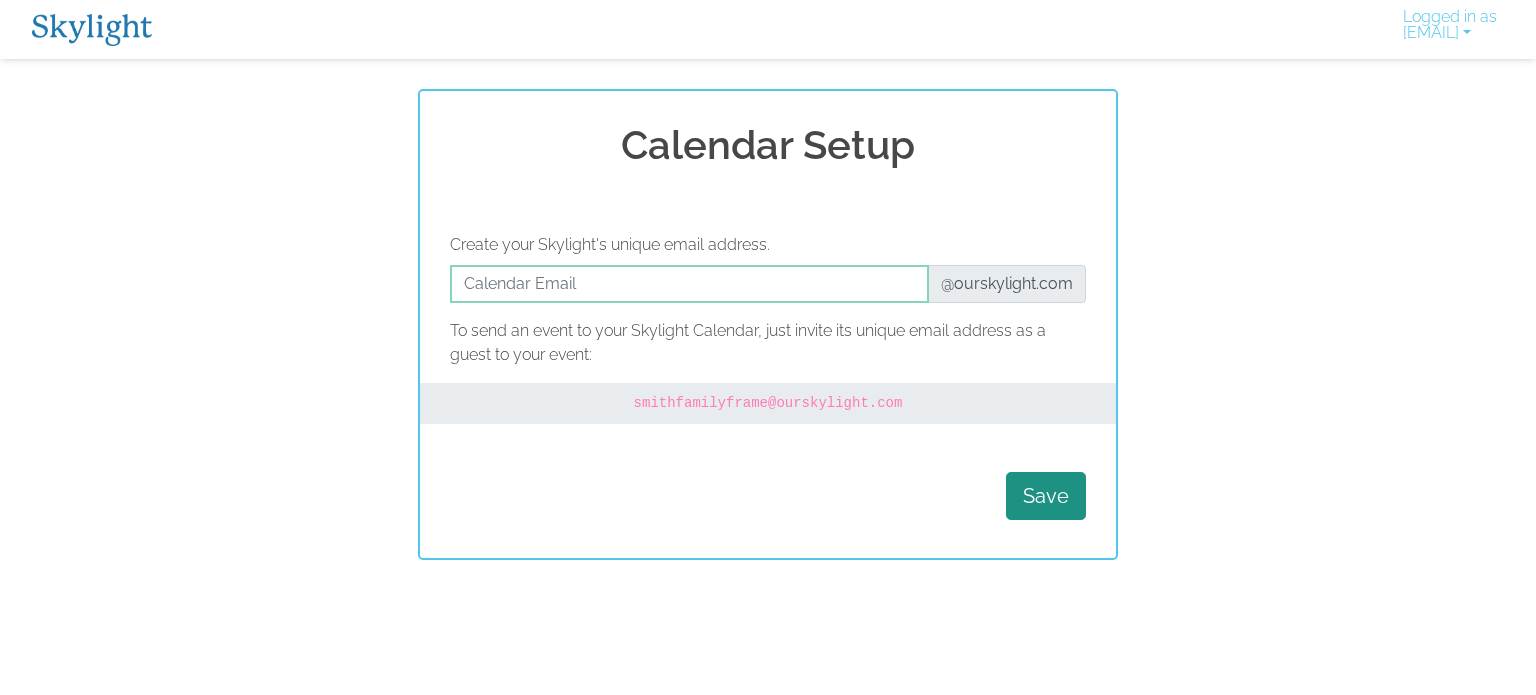 scroll, scrollTop: 0, scrollLeft: 0, axis: both 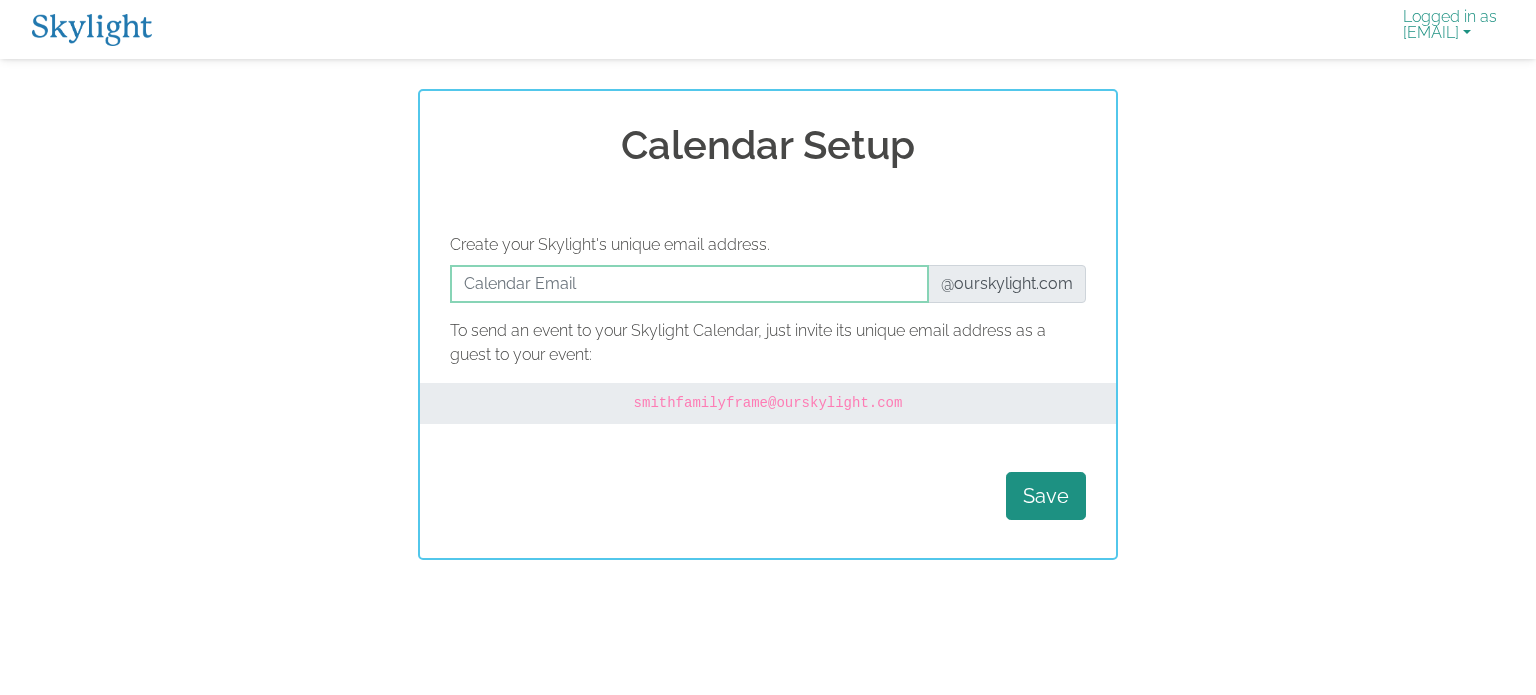 click on "Logged in as jmbrincks@hotmail.com" at bounding box center (1450, 29) 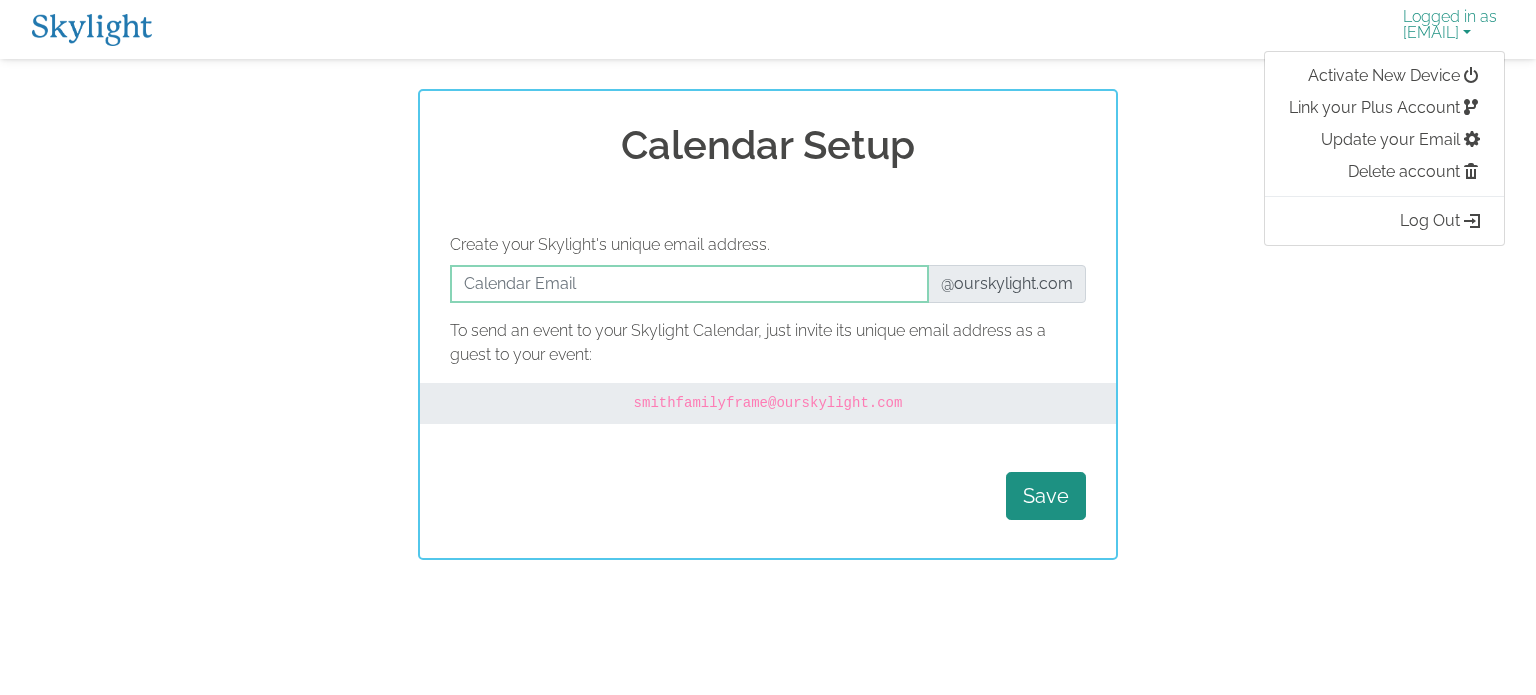 click on "Logged in as jmbrincks@hotmail.com" at bounding box center [1450, 29] 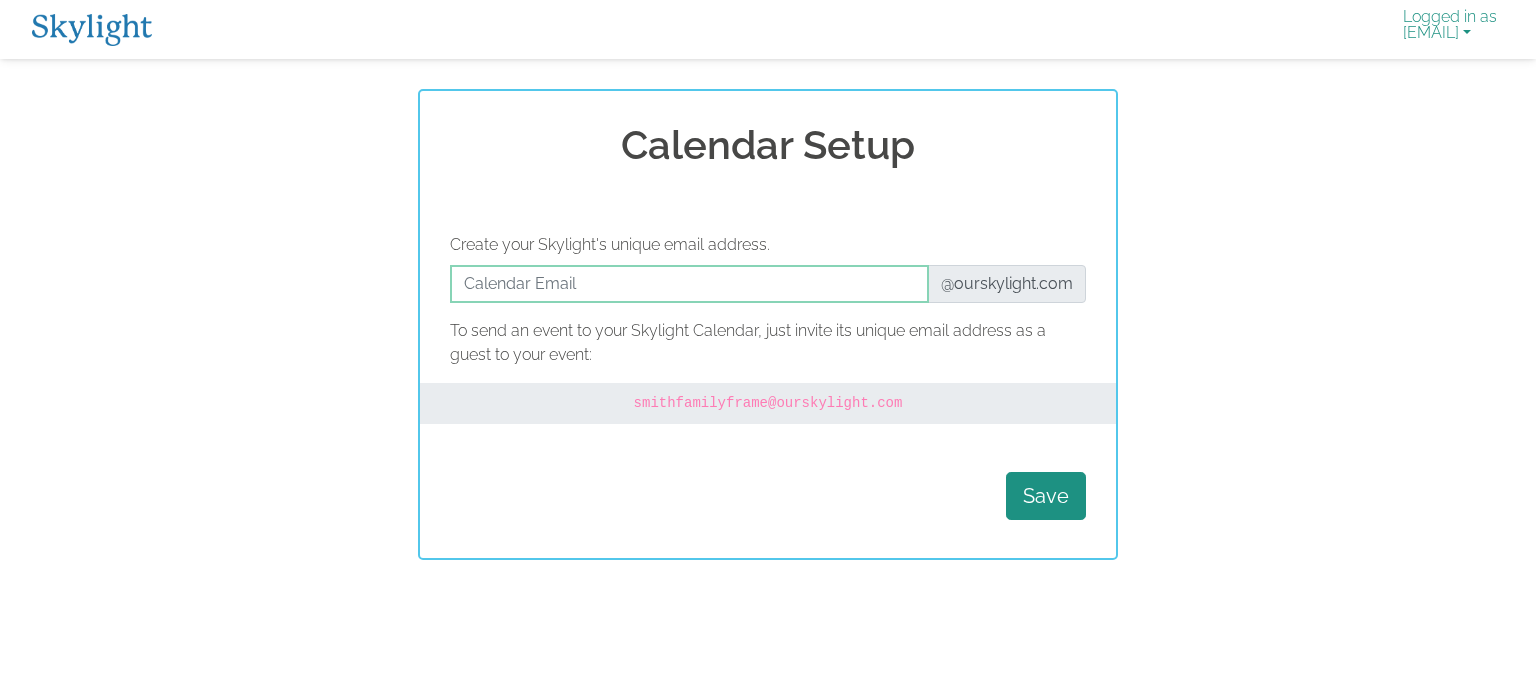 click on "Logged in as jmbrincks@hotmail.com" at bounding box center (1450, 29) 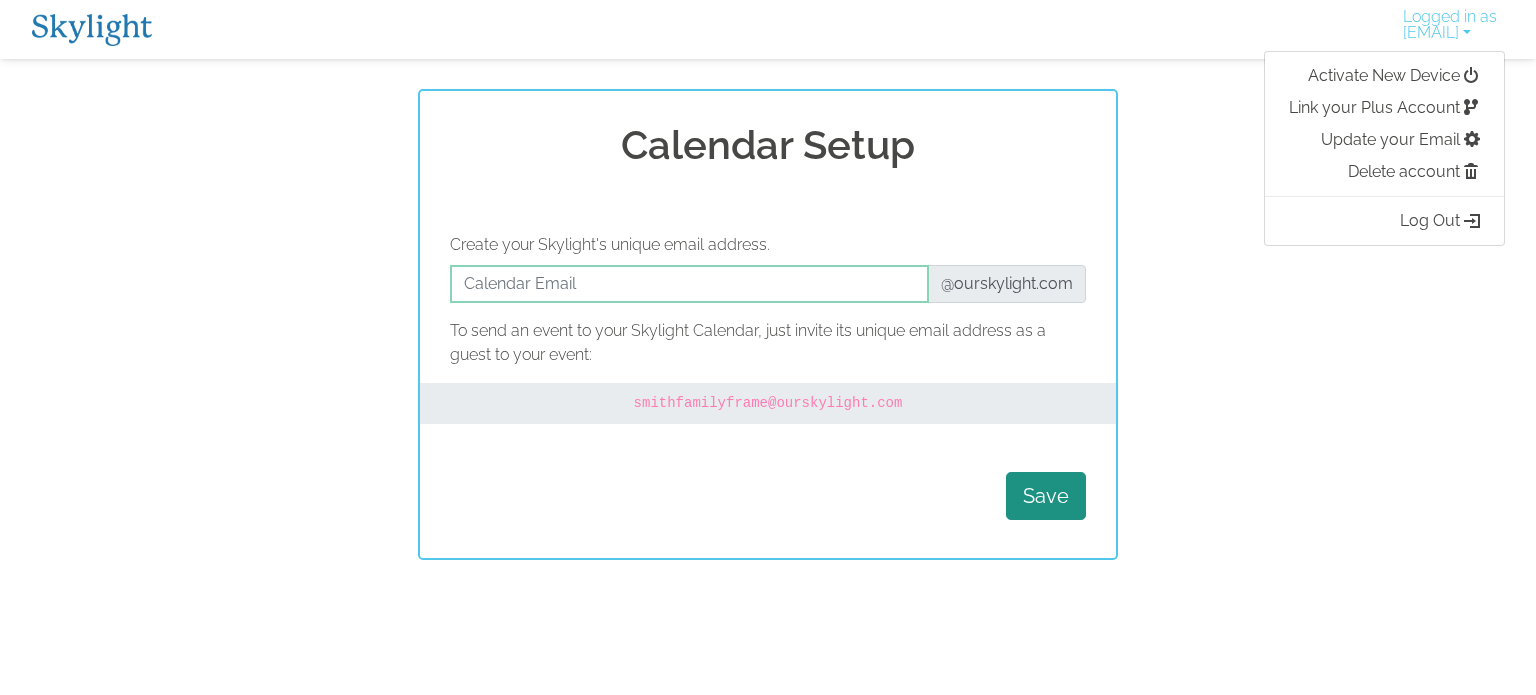 click on "To send an event to your Skylight Calendar, just invite its unique email address as a guest to your event:" at bounding box center [768, 343] 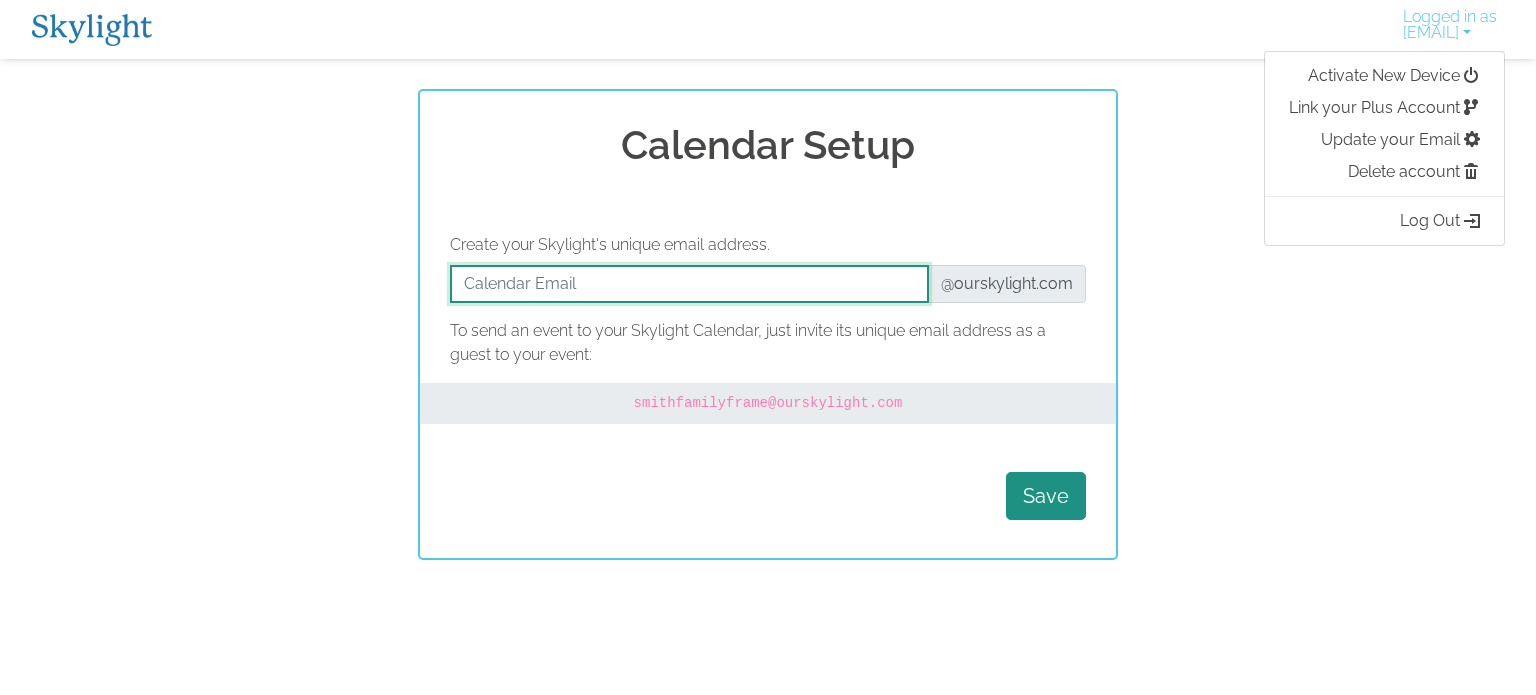 click at bounding box center [689, 284] 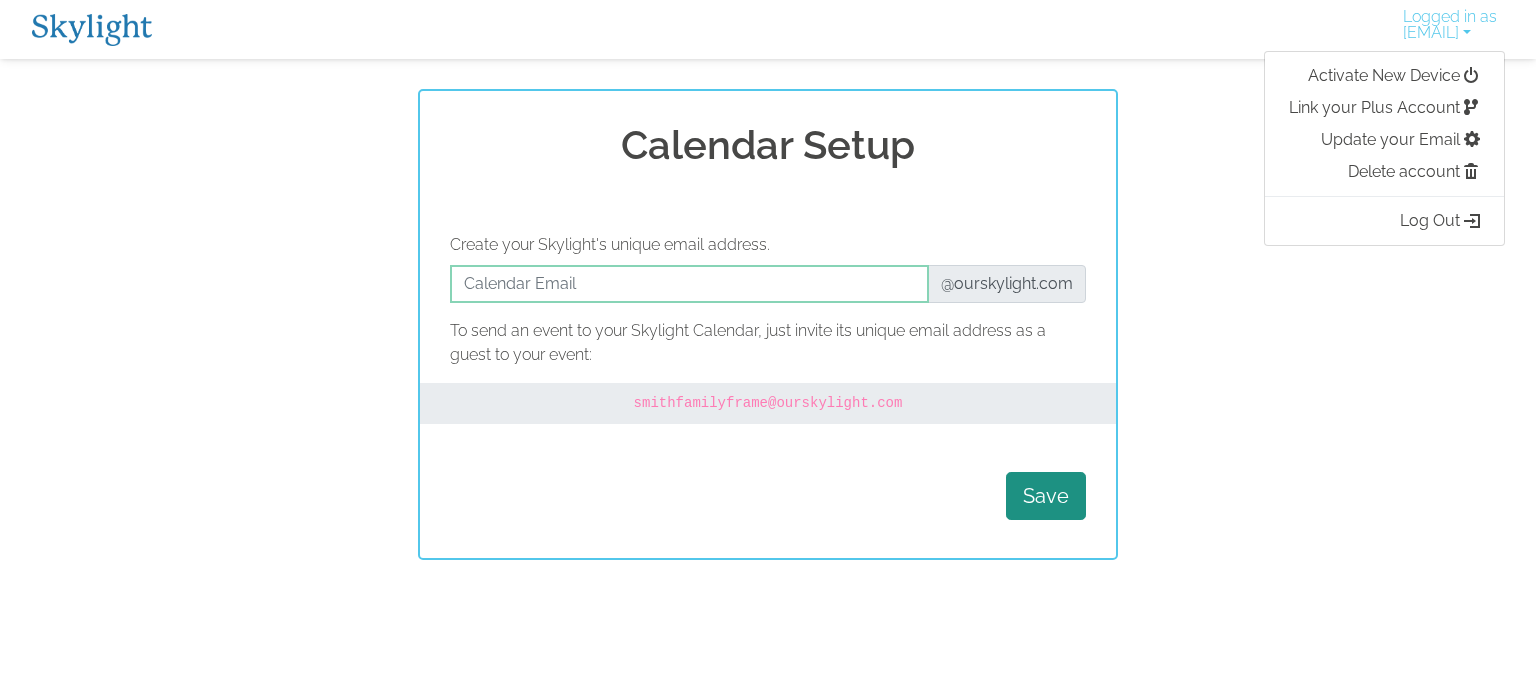 click on "Calendar Setup Create your Skylight's unique email address.   @ourskylight.com To send an event to your Skylight Calendar, just invite its unique email address as a guest to your event: smithfamilyframe @ourskylight.com Save" at bounding box center (768, 324) 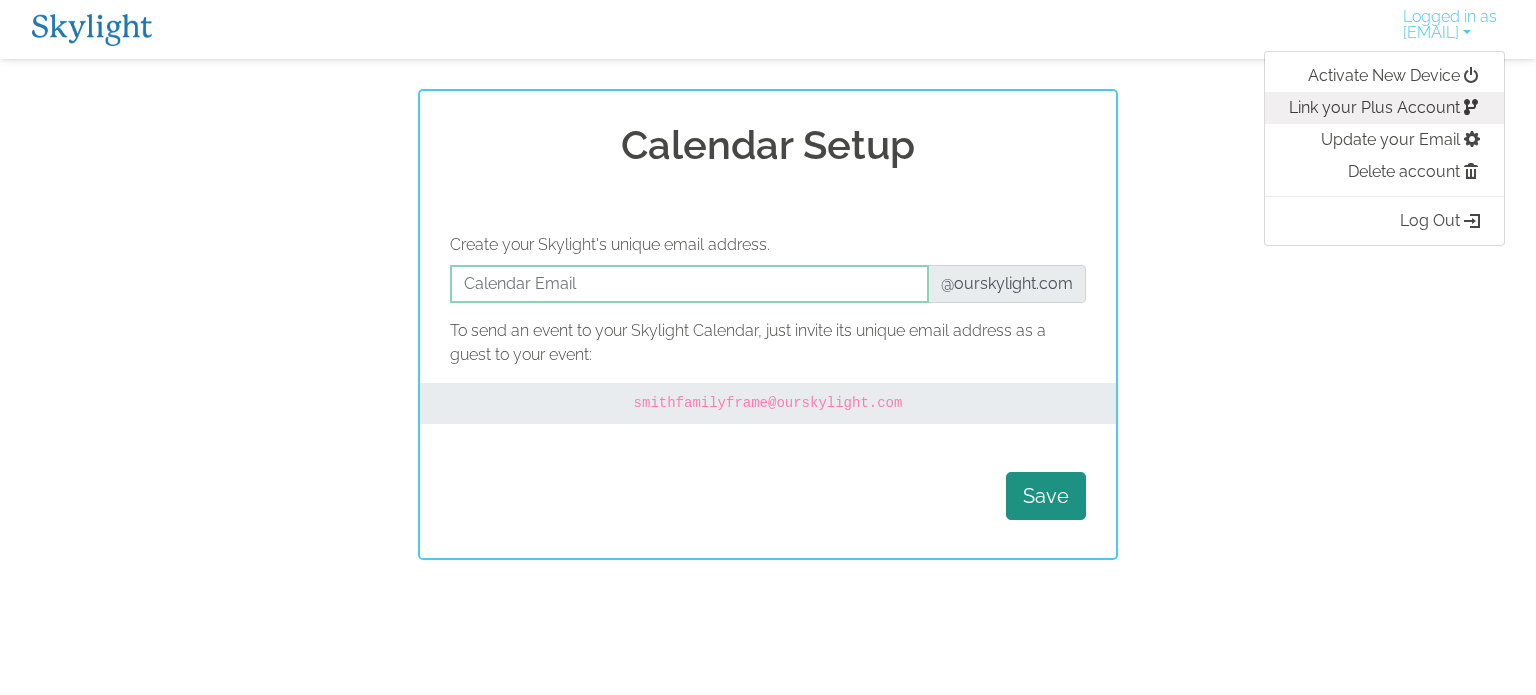 click on "Link your Plus Account" at bounding box center [1384, 108] 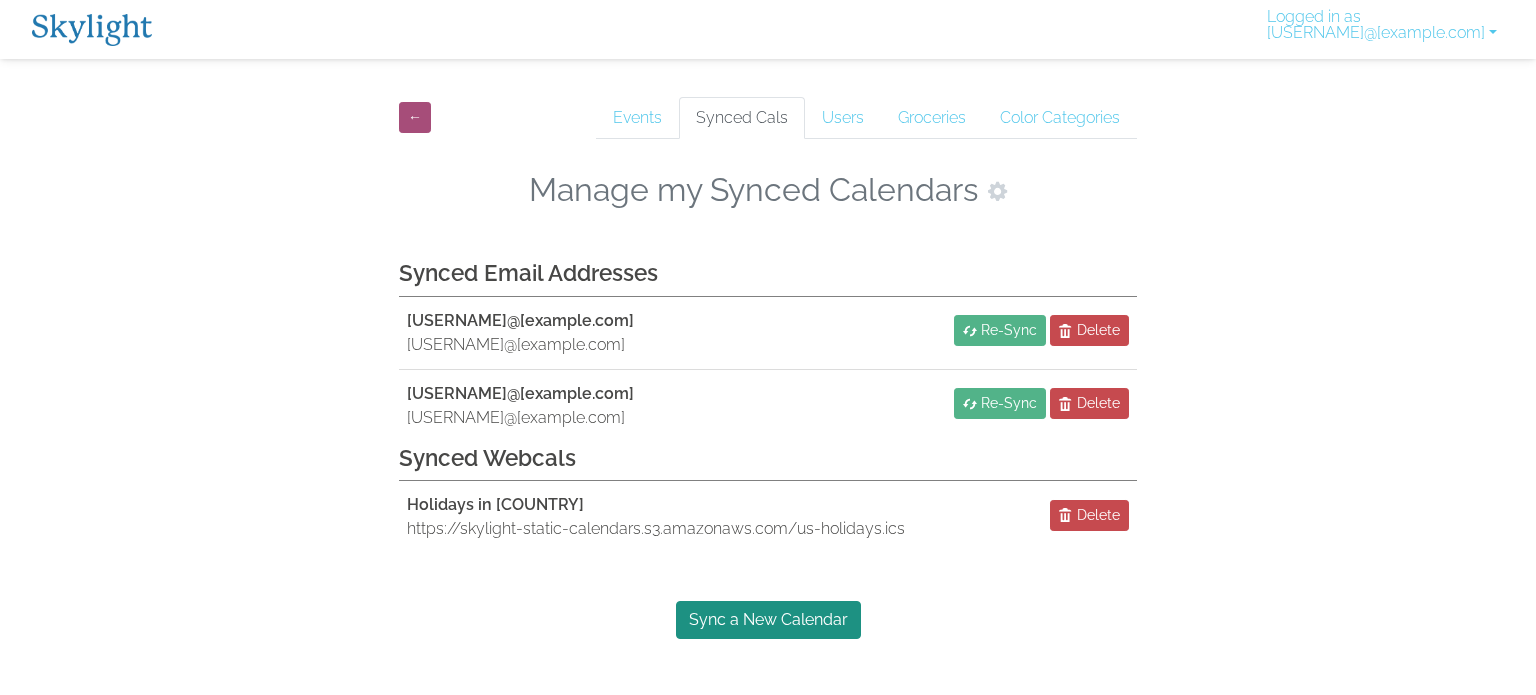 scroll, scrollTop: 0, scrollLeft: 0, axis: both 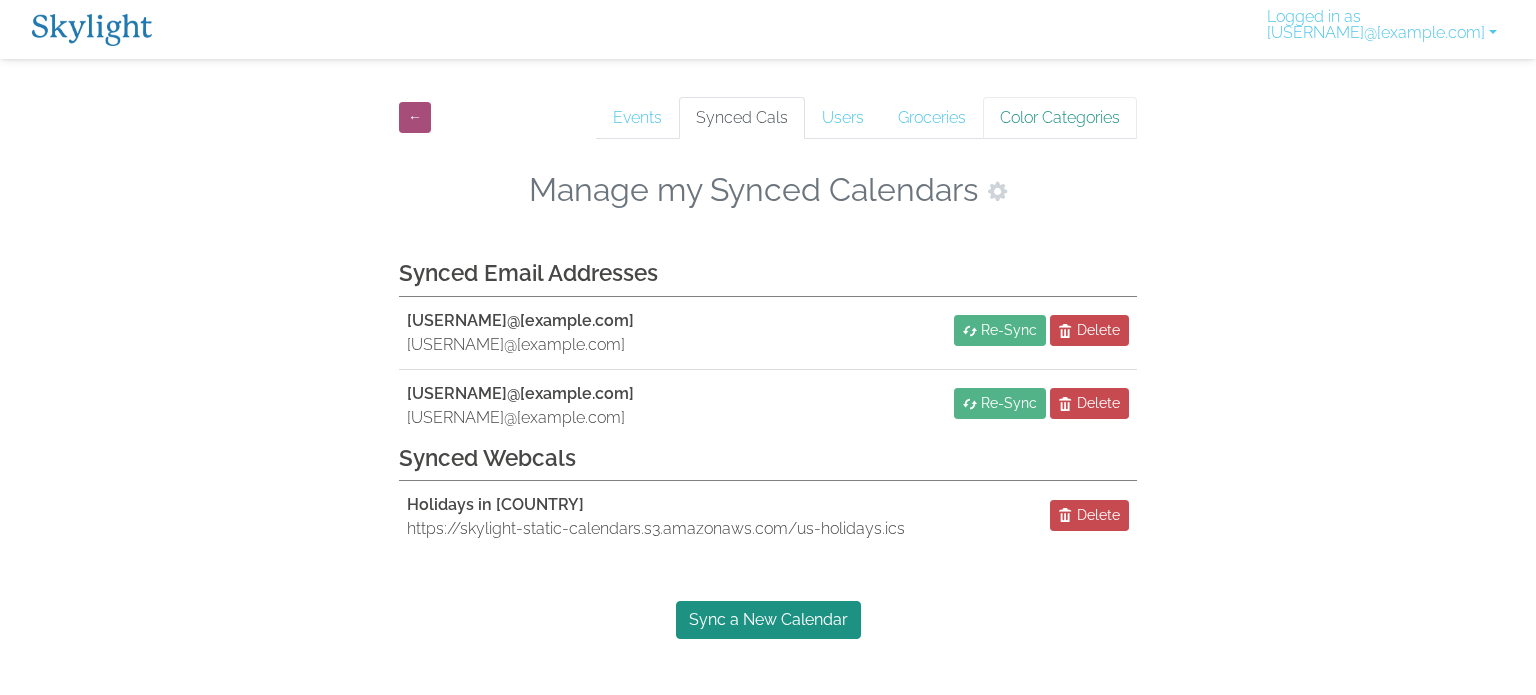 click on "Color Categories" at bounding box center [1060, 118] 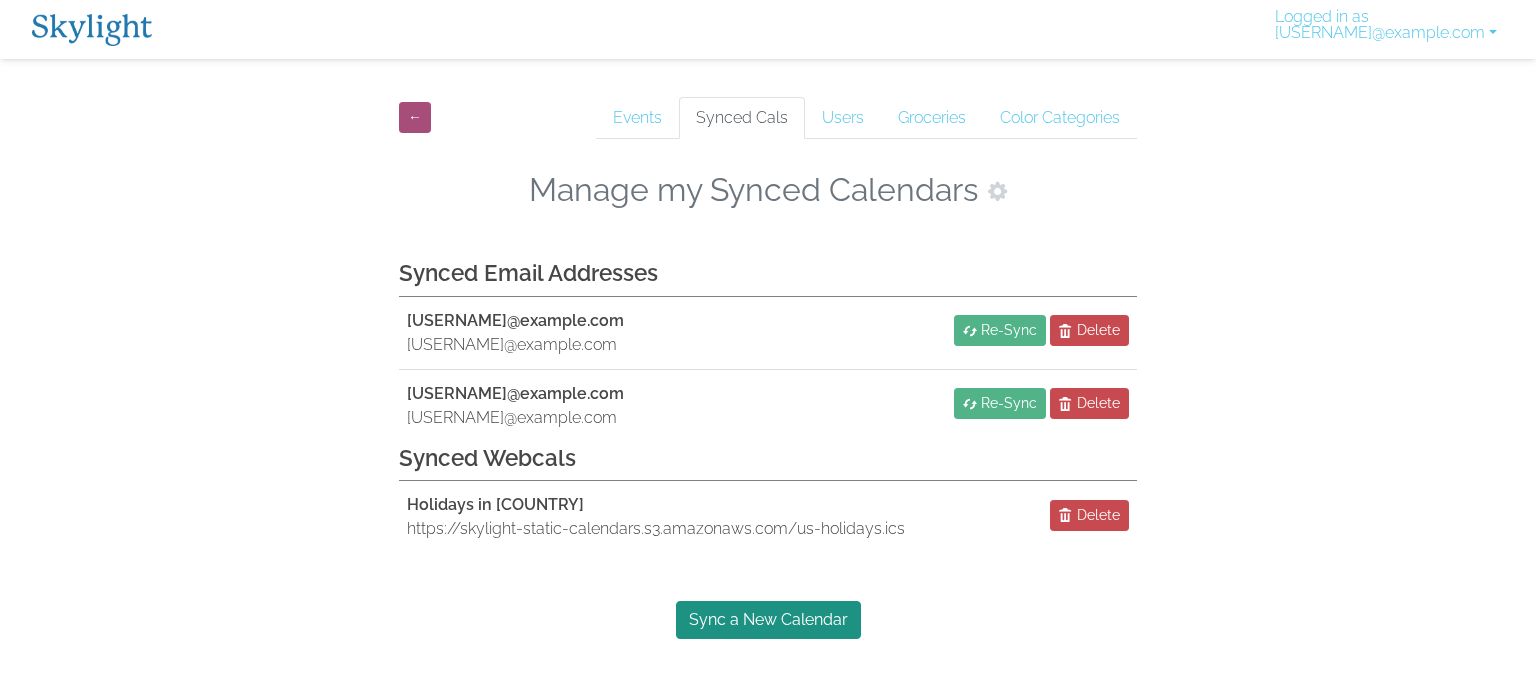 scroll, scrollTop: 0, scrollLeft: 0, axis: both 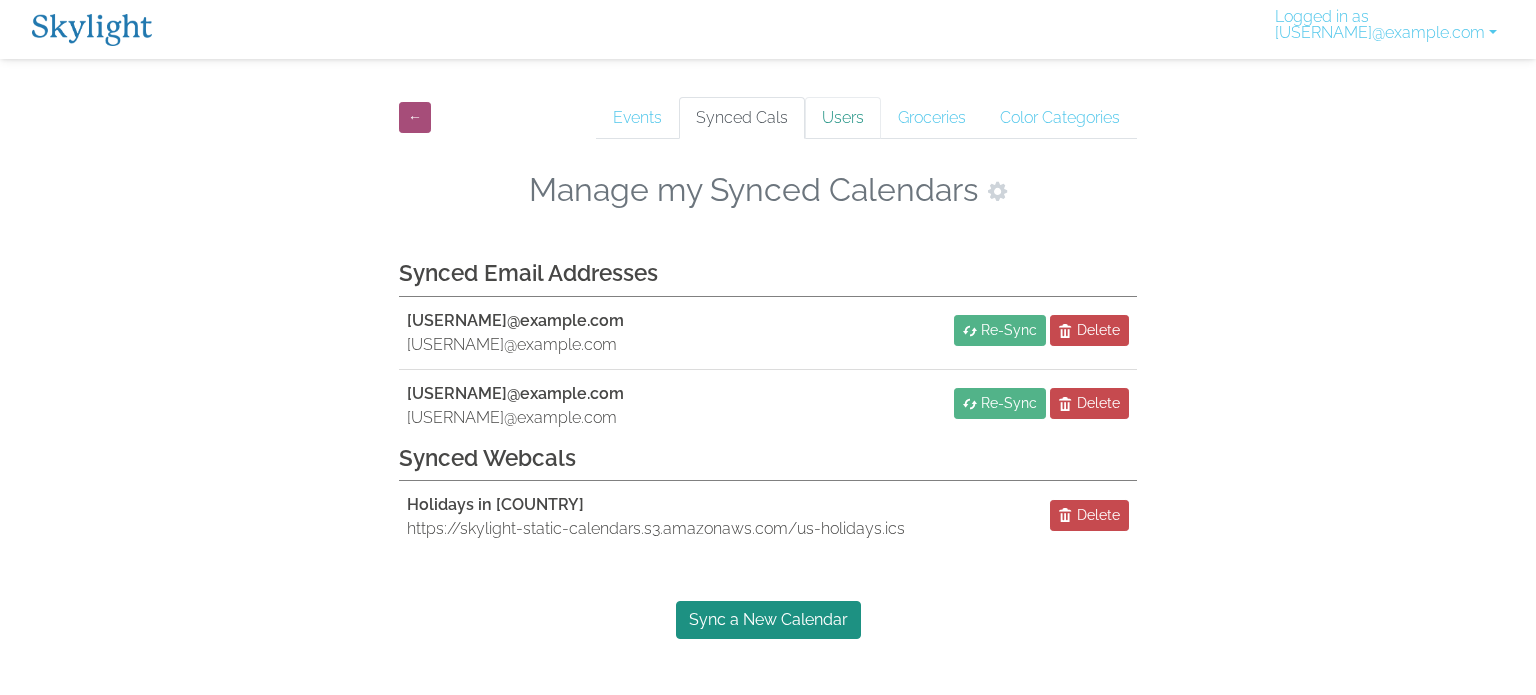 click on "Users" at bounding box center [843, 118] 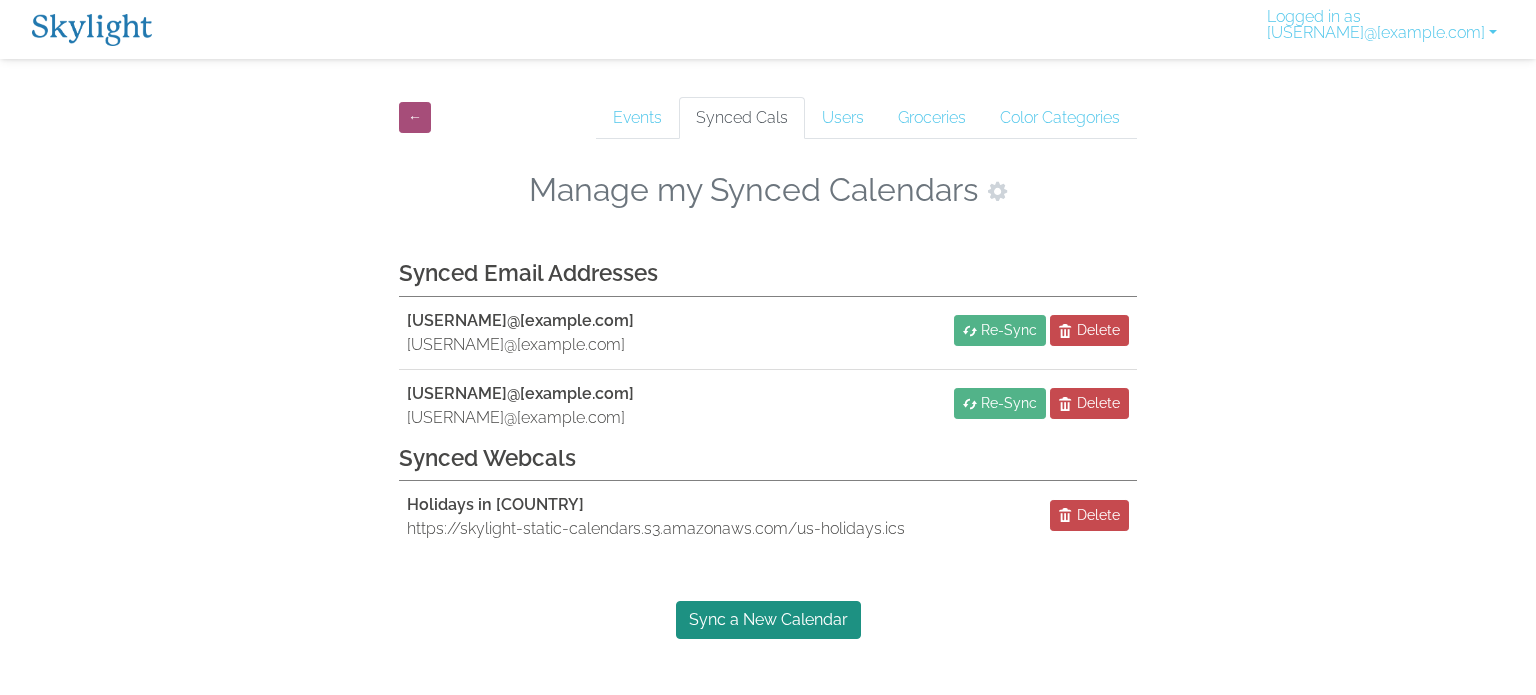 scroll, scrollTop: 0, scrollLeft: 0, axis: both 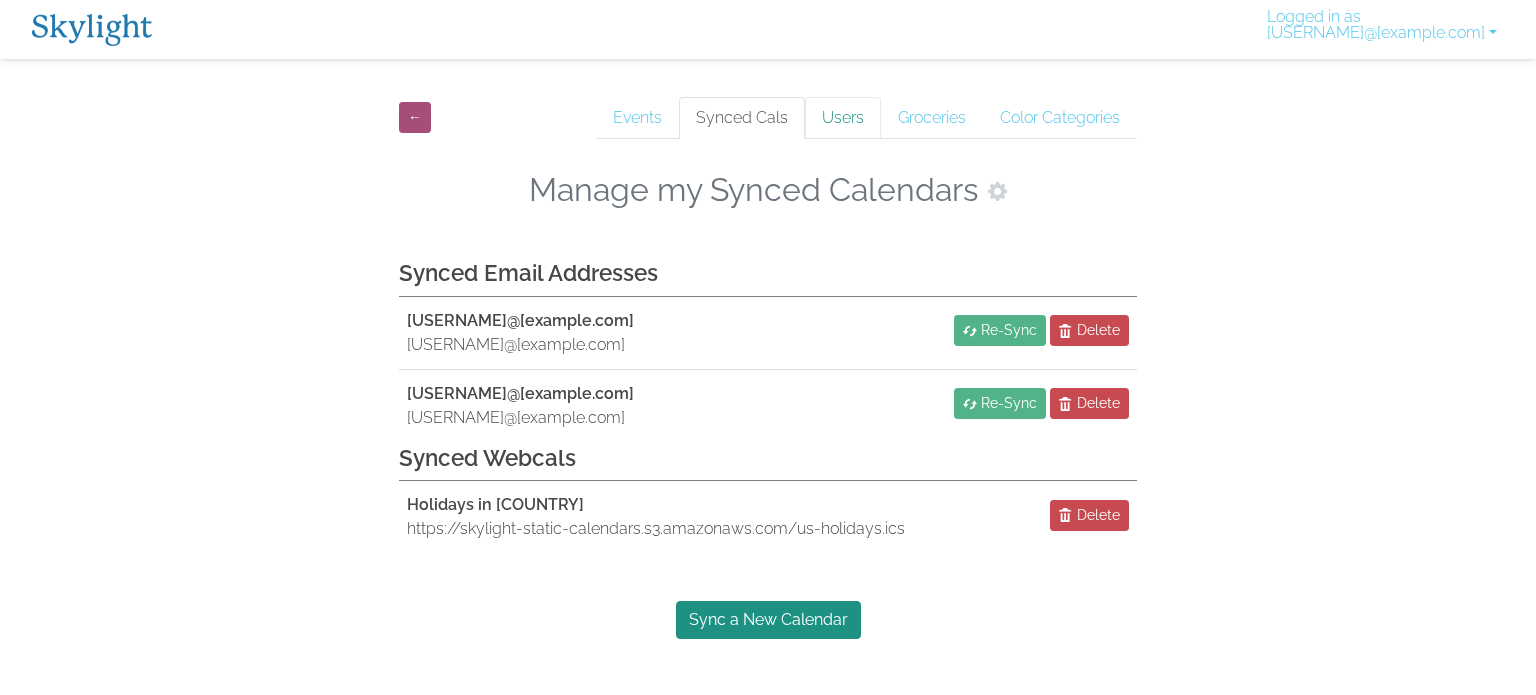 click on "Users" at bounding box center [843, 118] 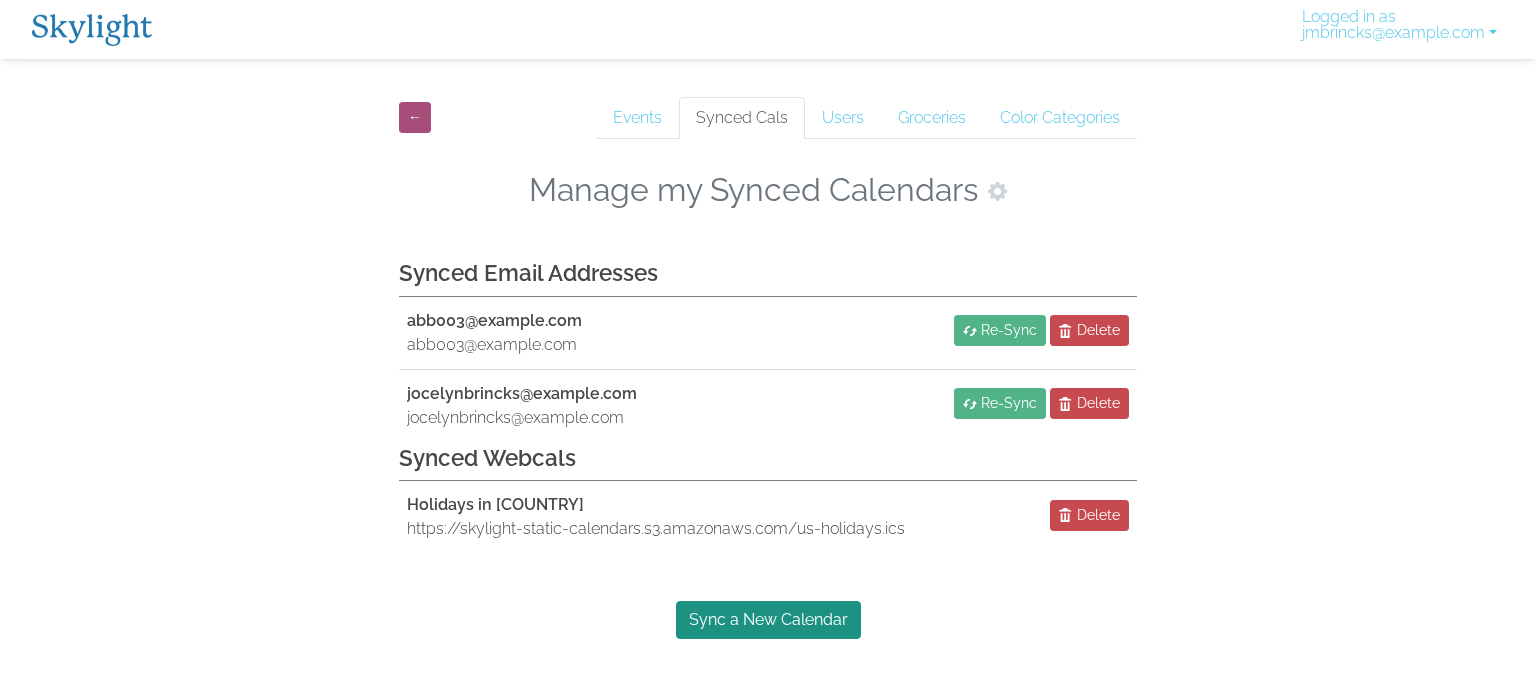 scroll, scrollTop: 0, scrollLeft: 0, axis: both 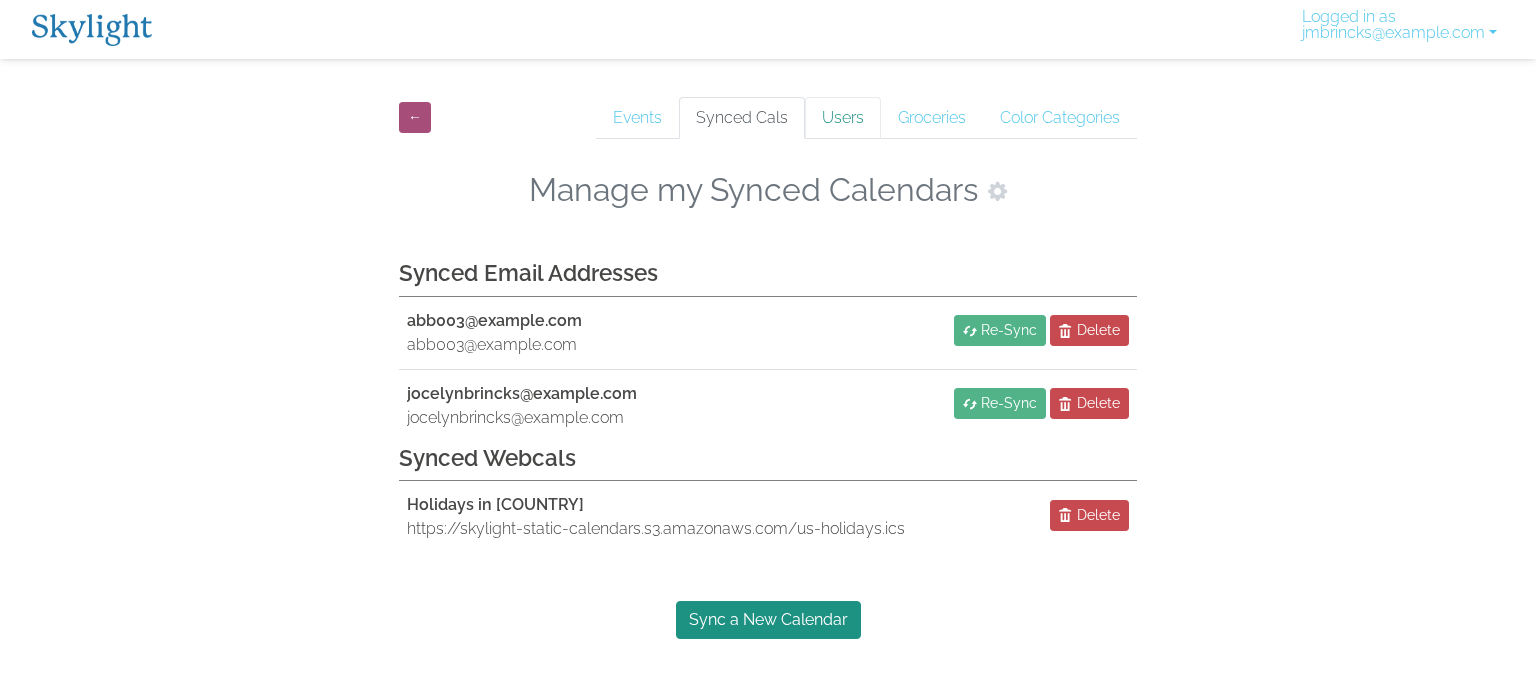 click on "Users" at bounding box center (843, 118) 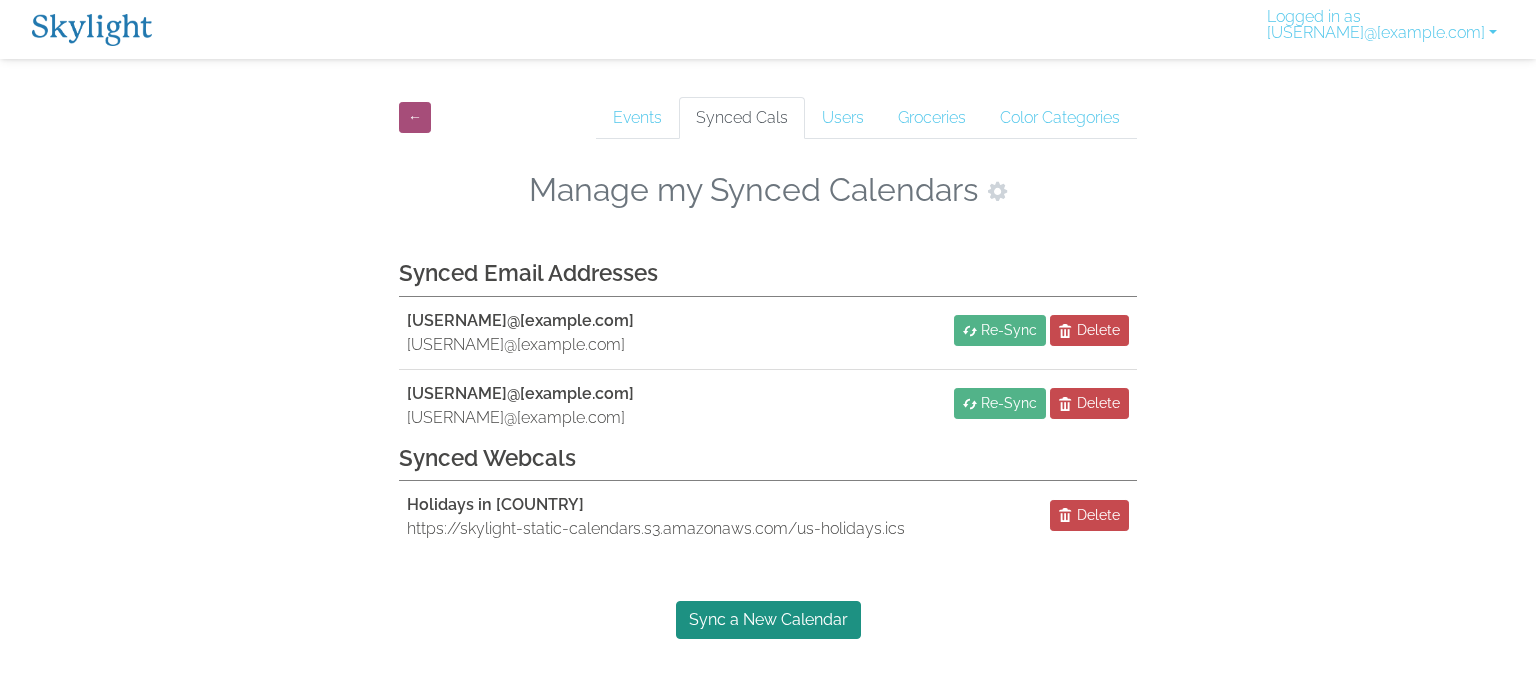 scroll, scrollTop: 0, scrollLeft: 0, axis: both 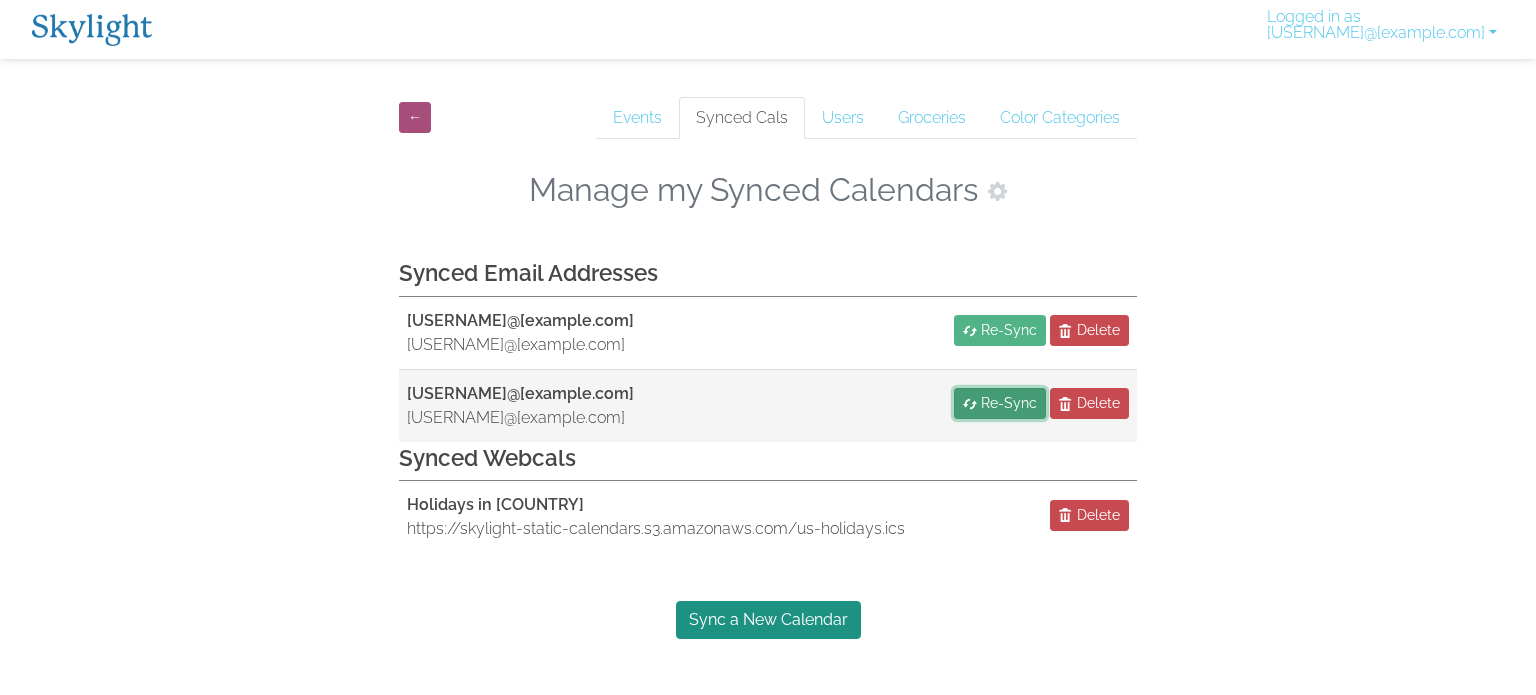 click on "Re-Sync" at bounding box center [1009, 403] 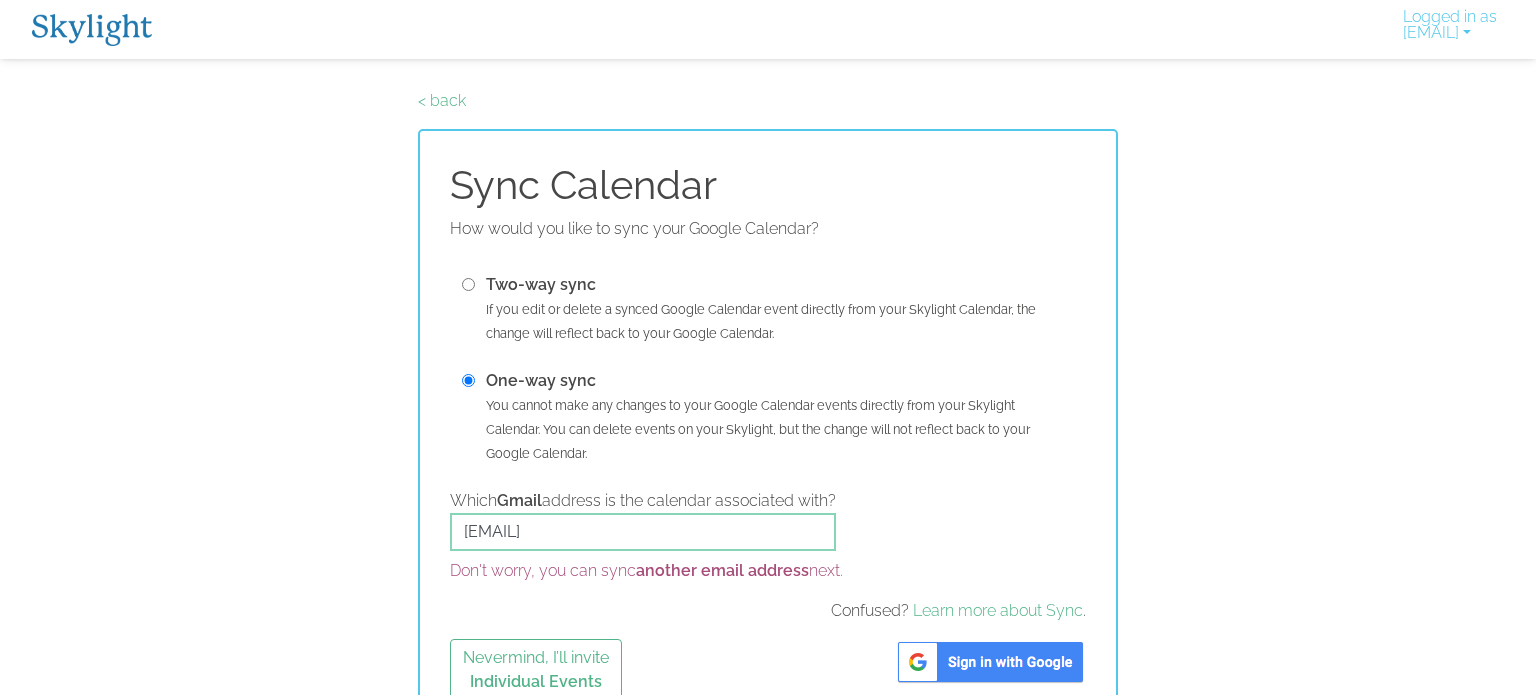 scroll, scrollTop: 0, scrollLeft: 0, axis: both 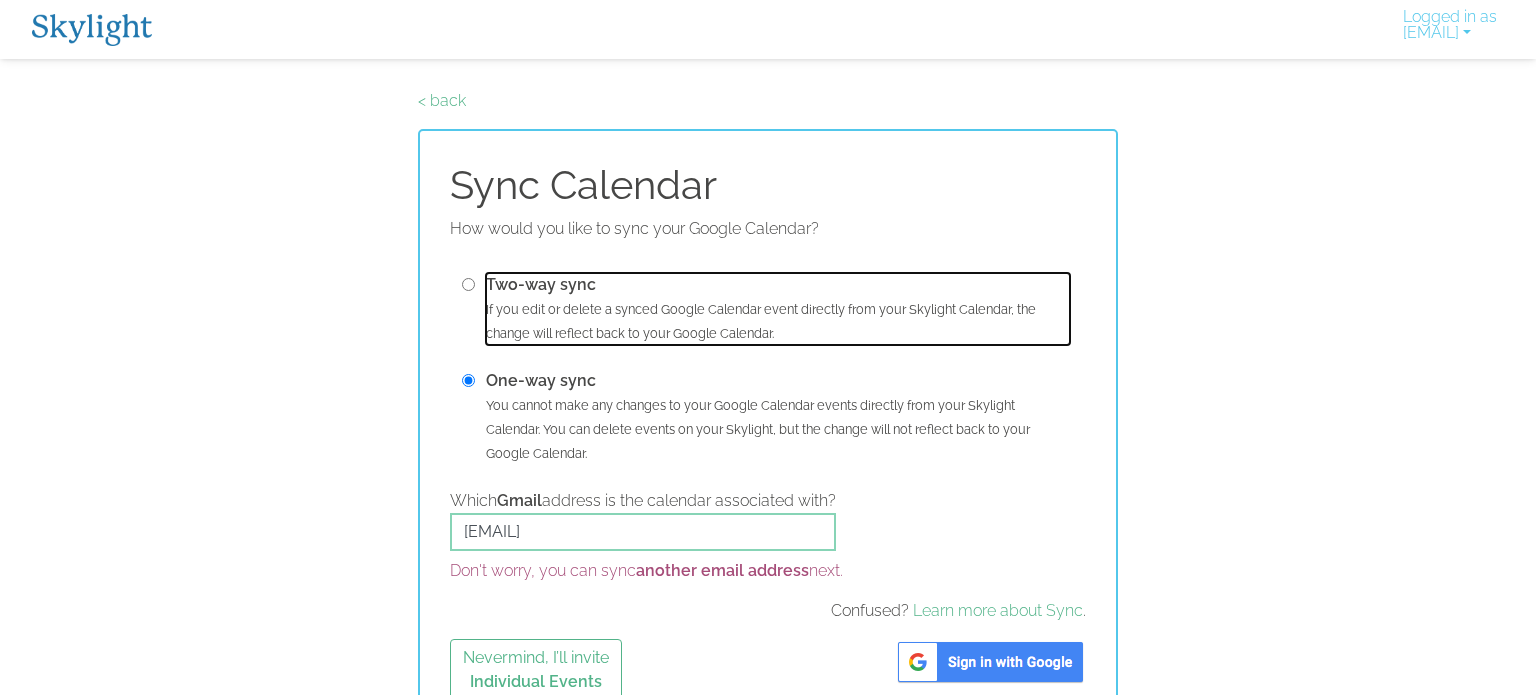 click on "Two-way sync" at bounding box center [541, 284] 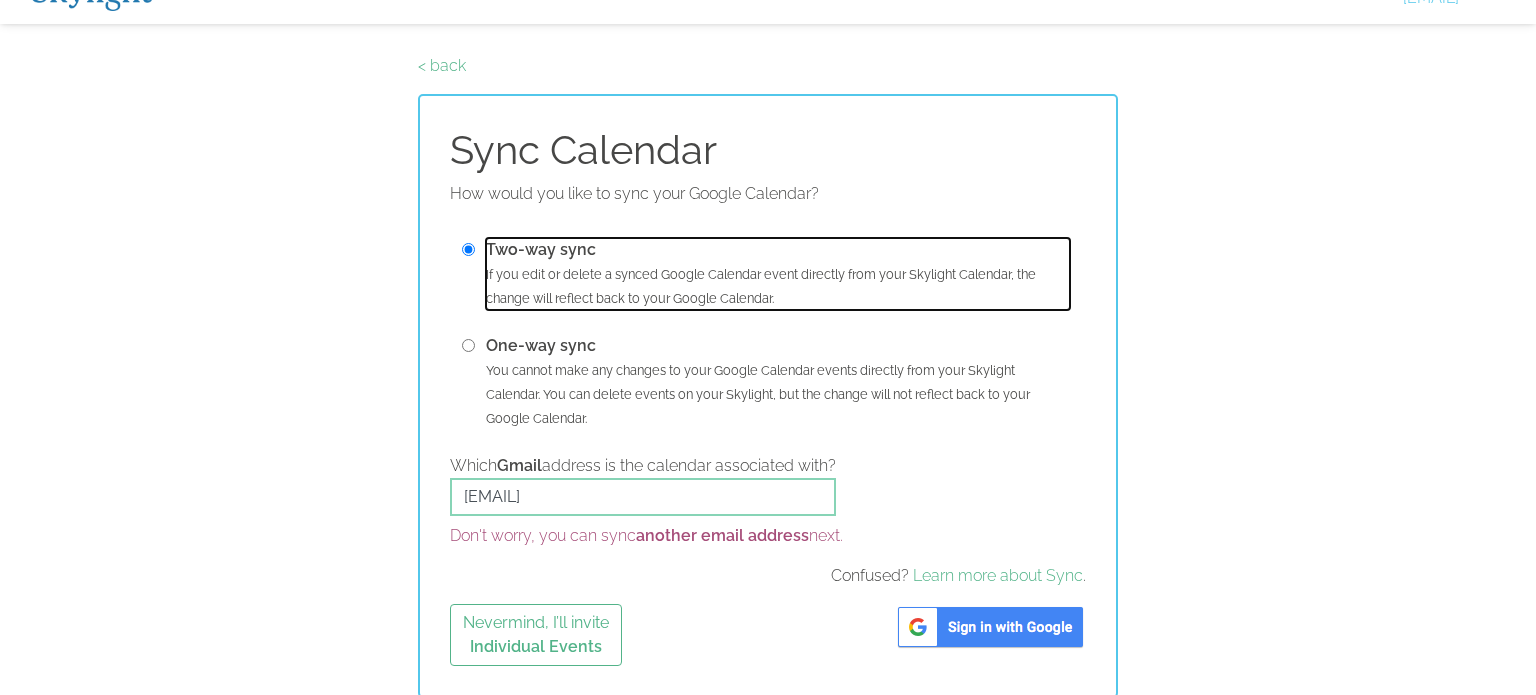 scroll, scrollTop: 36, scrollLeft: 0, axis: vertical 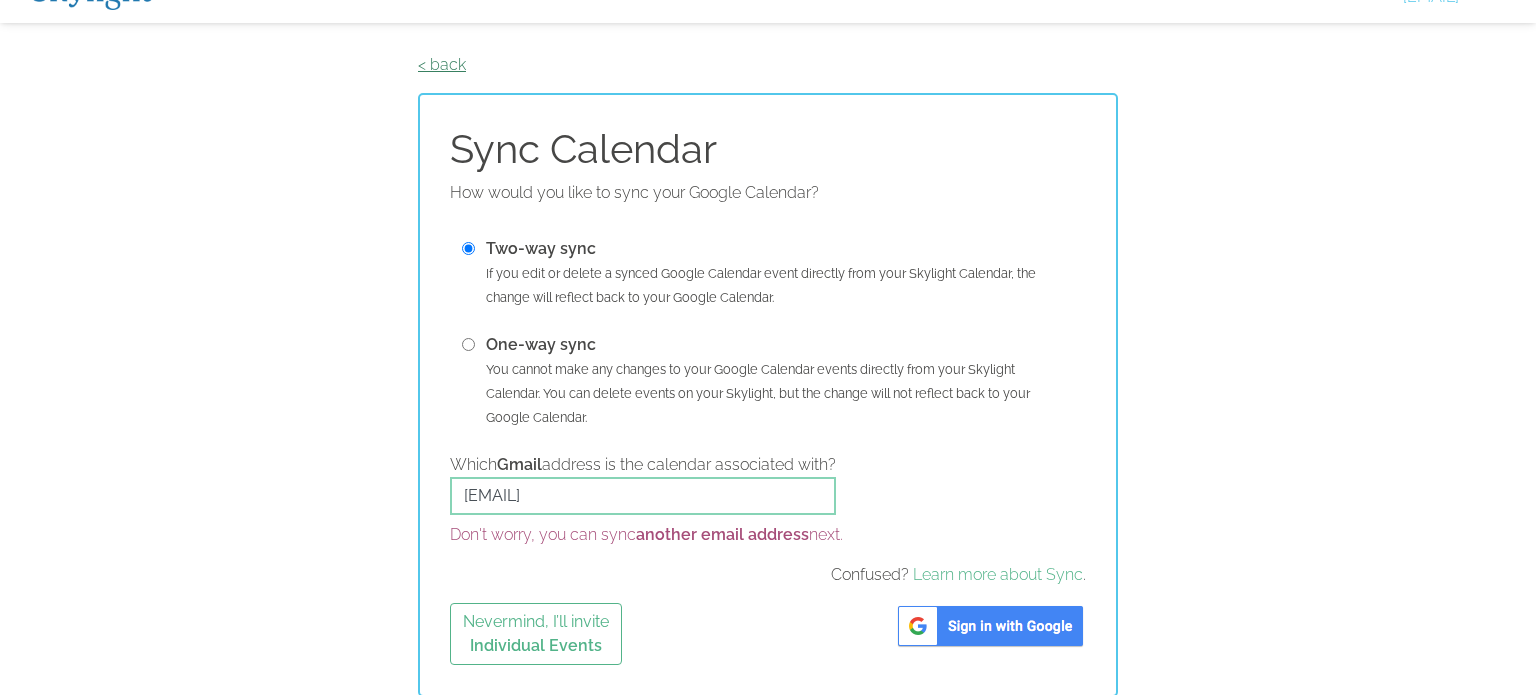 click on "< back" at bounding box center [442, 64] 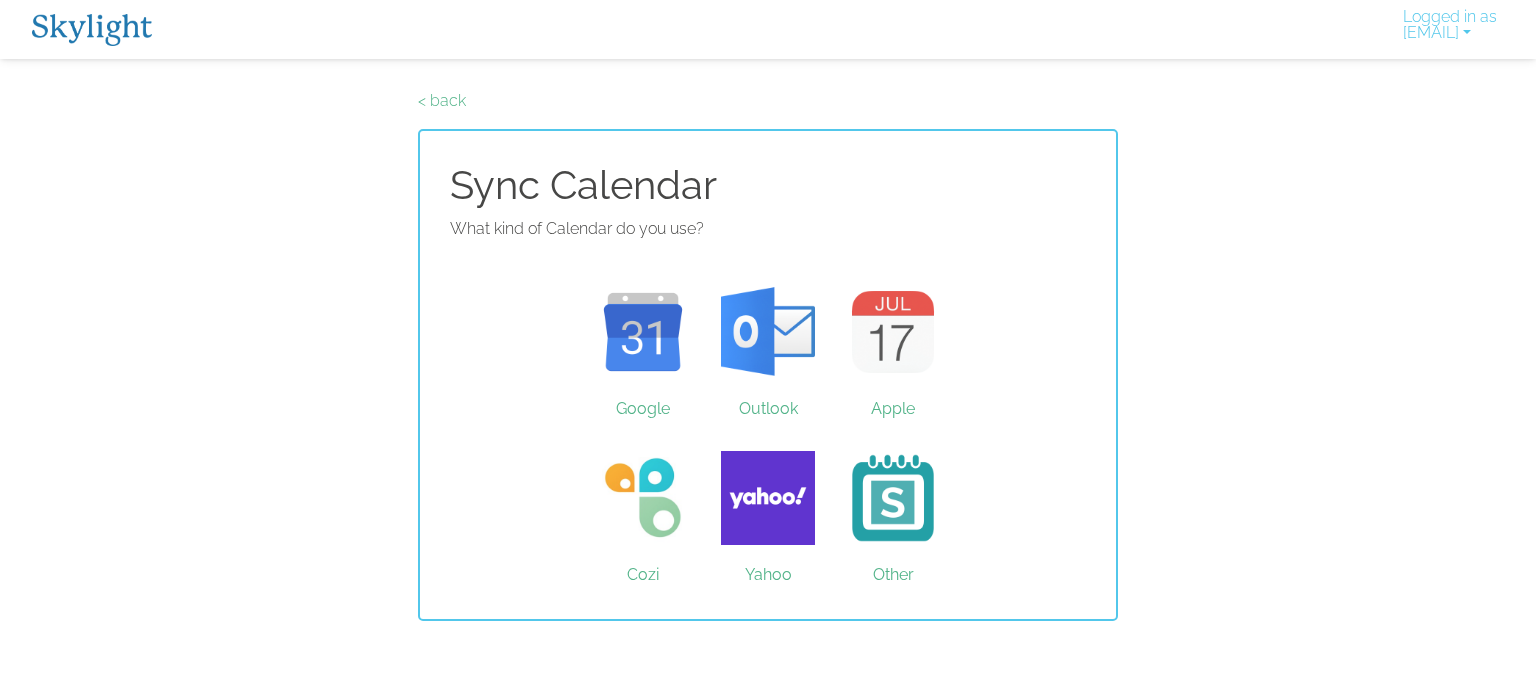 scroll, scrollTop: 0, scrollLeft: 0, axis: both 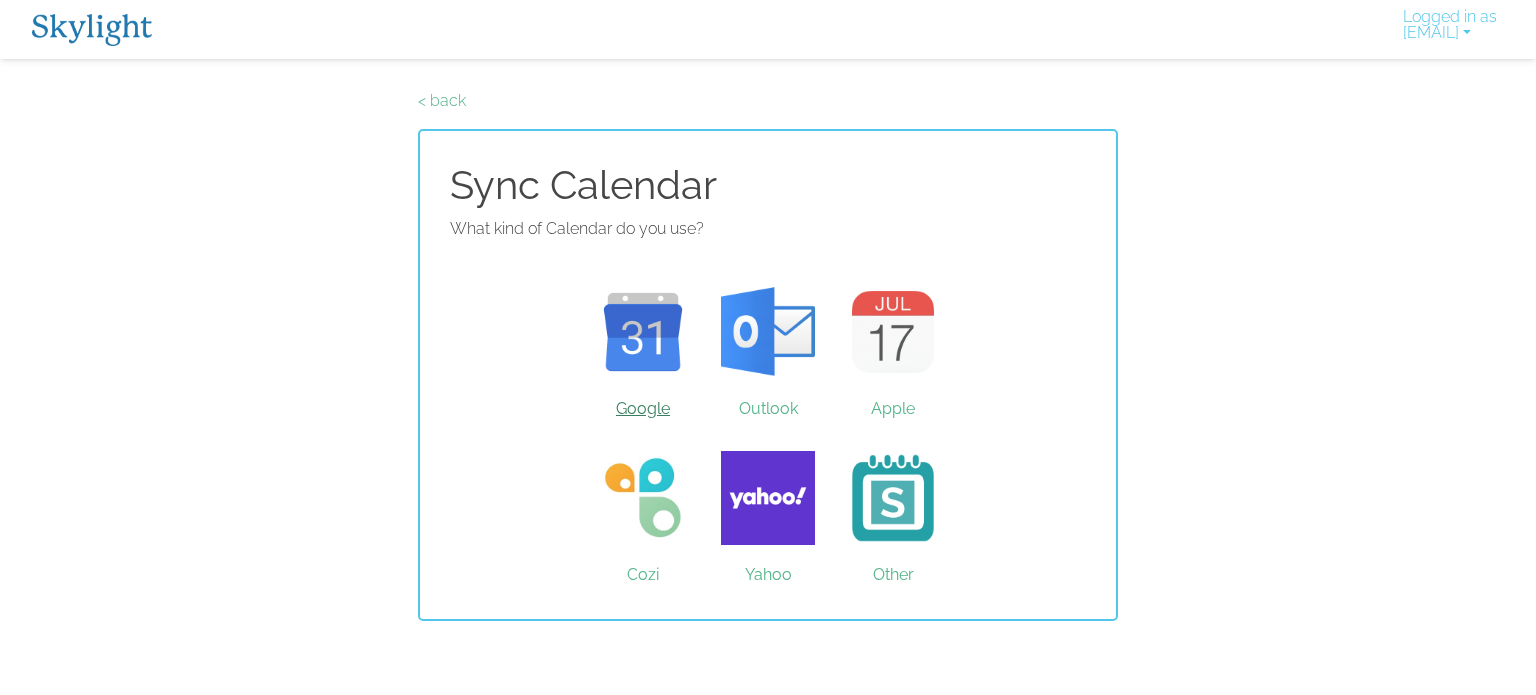 click on "Google" at bounding box center [643, 332] 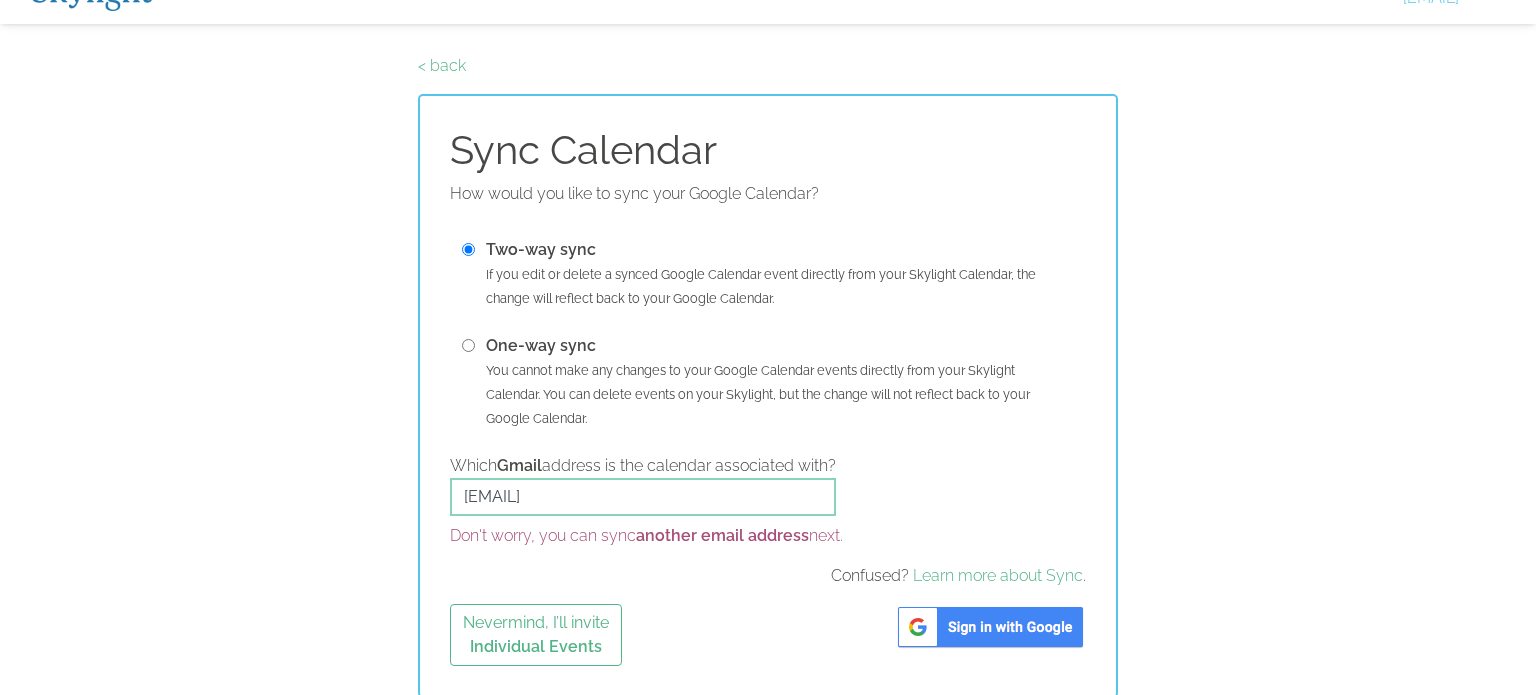 scroll, scrollTop: 36, scrollLeft: 0, axis: vertical 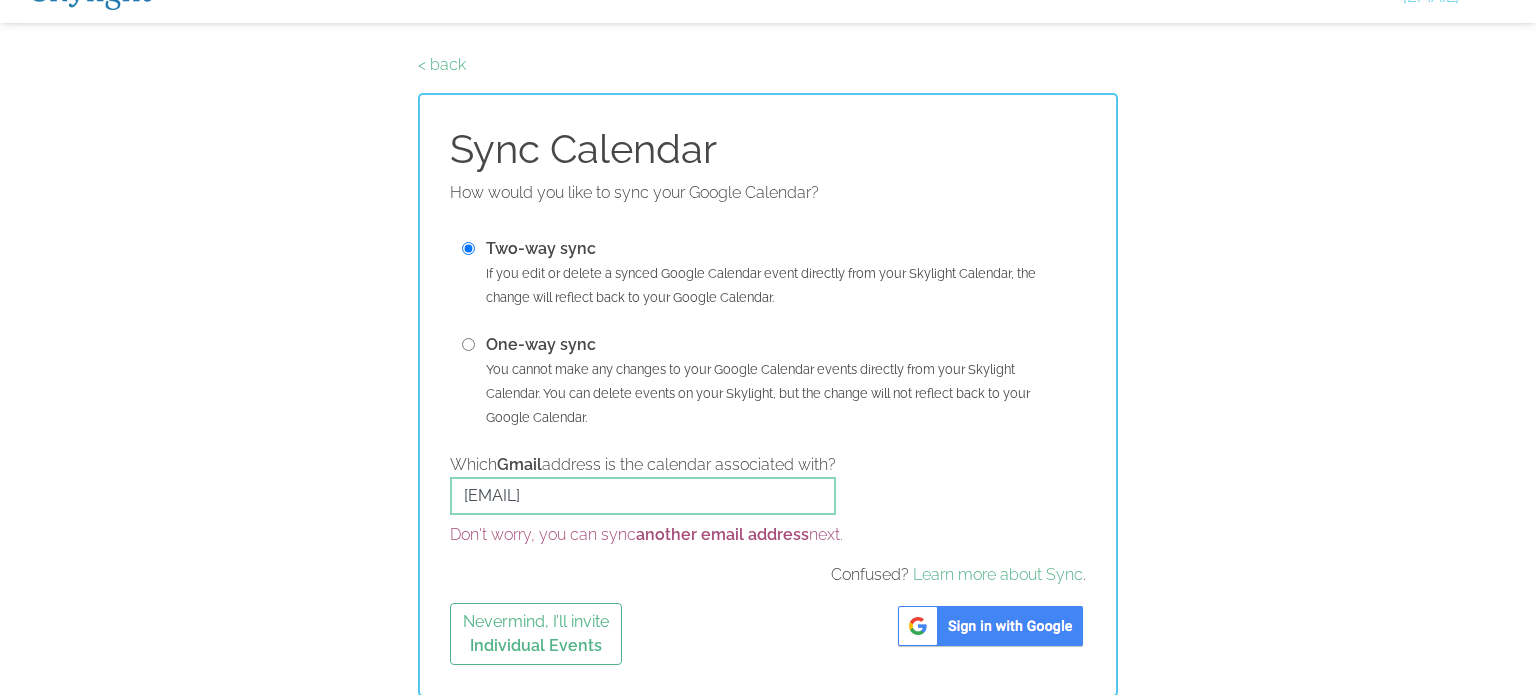 click at bounding box center (990, 626) 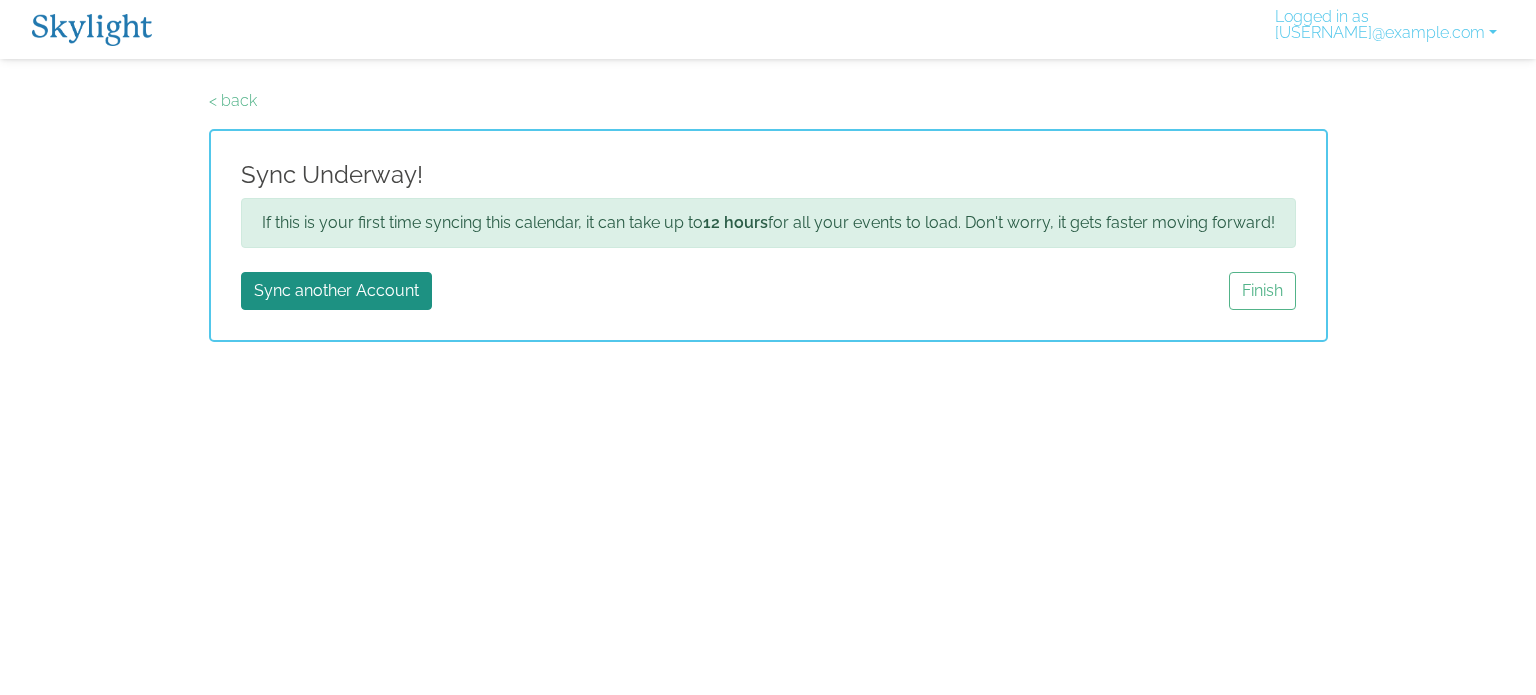 scroll, scrollTop: 0, scrollLeft: 0, axis: both 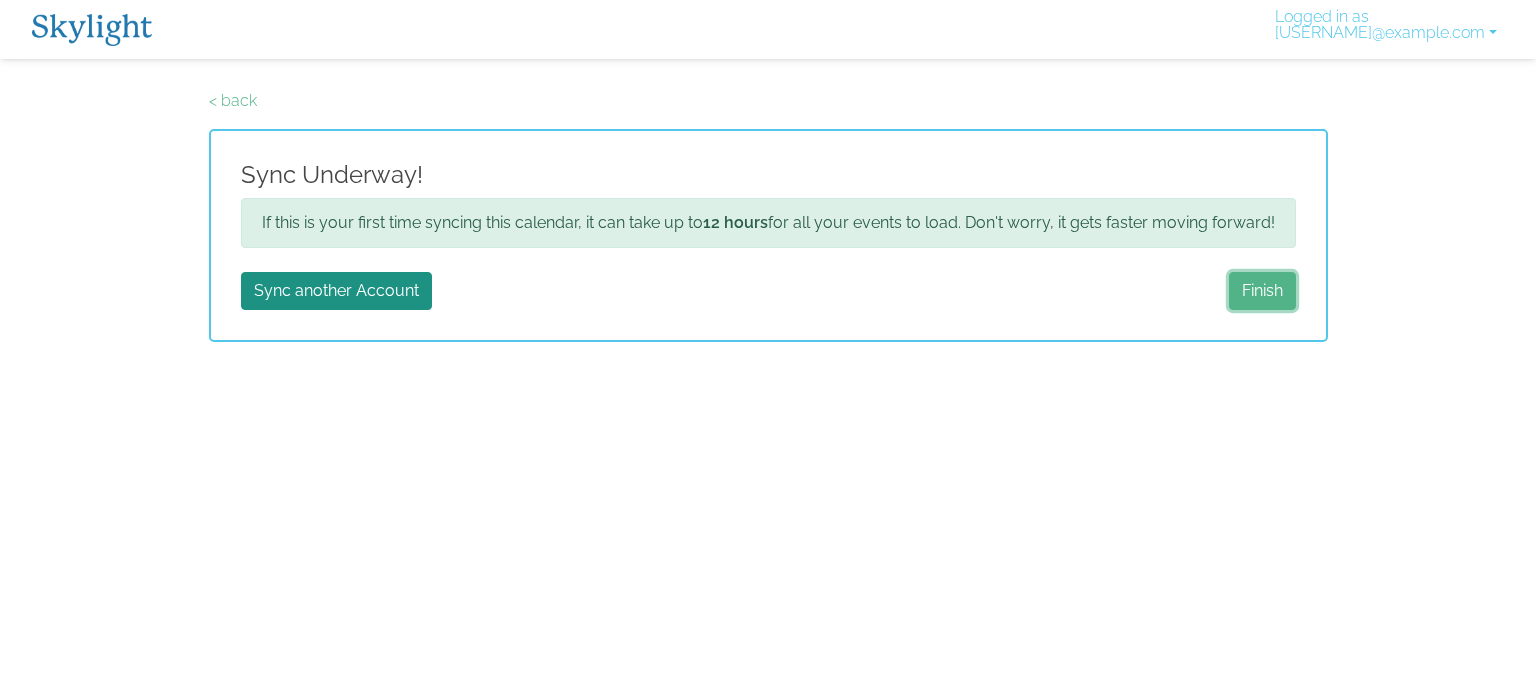 click on "Finish" at bounding box center (1262, 291) 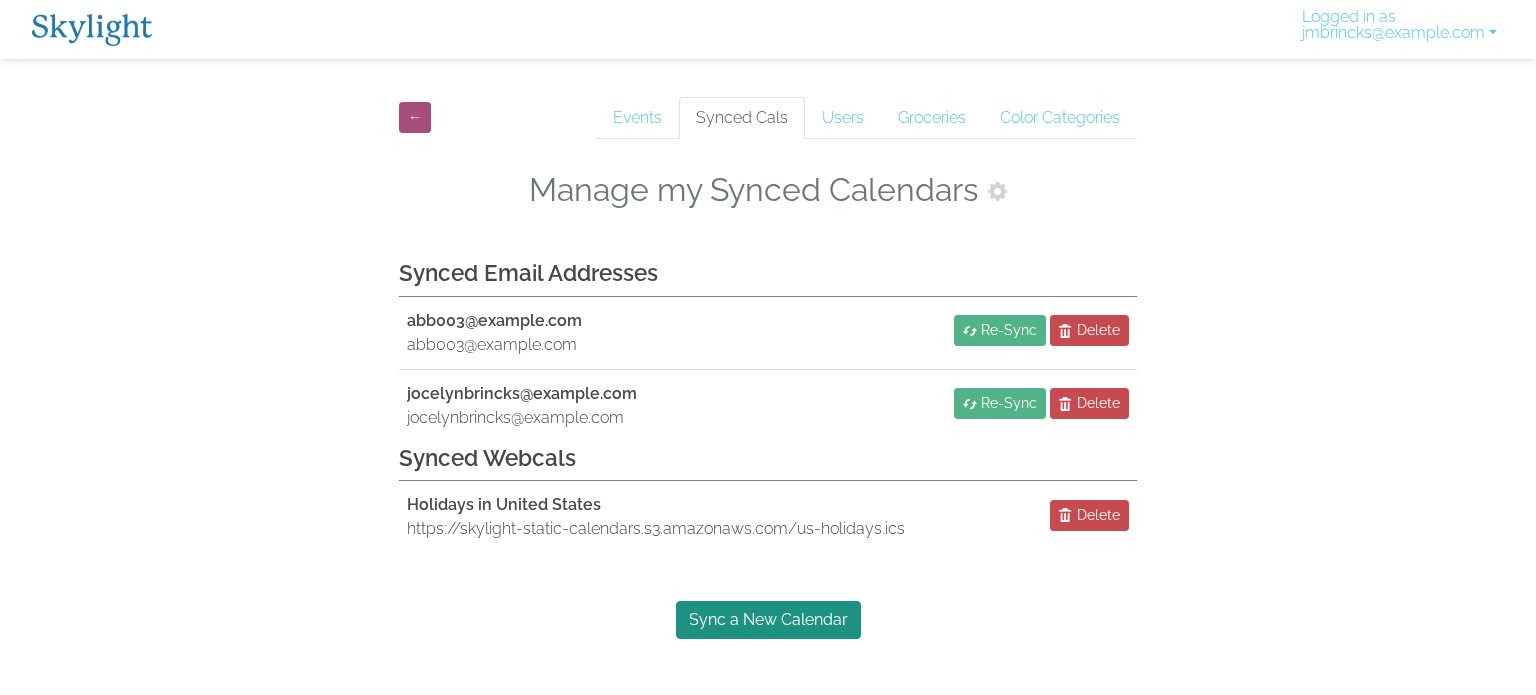 scroll, scrollTop: 0, scrollLeft: 0, axis: both 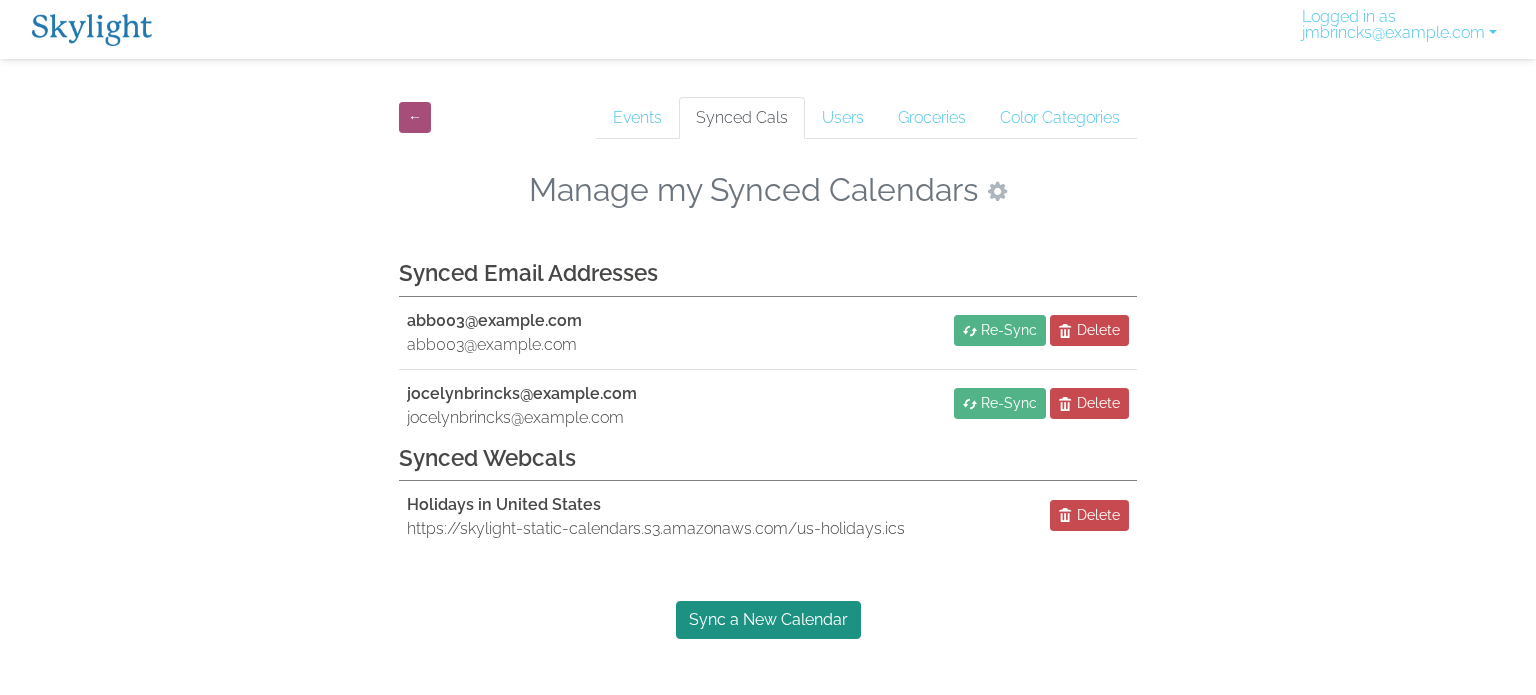 click at bounding box center (997, 191) 